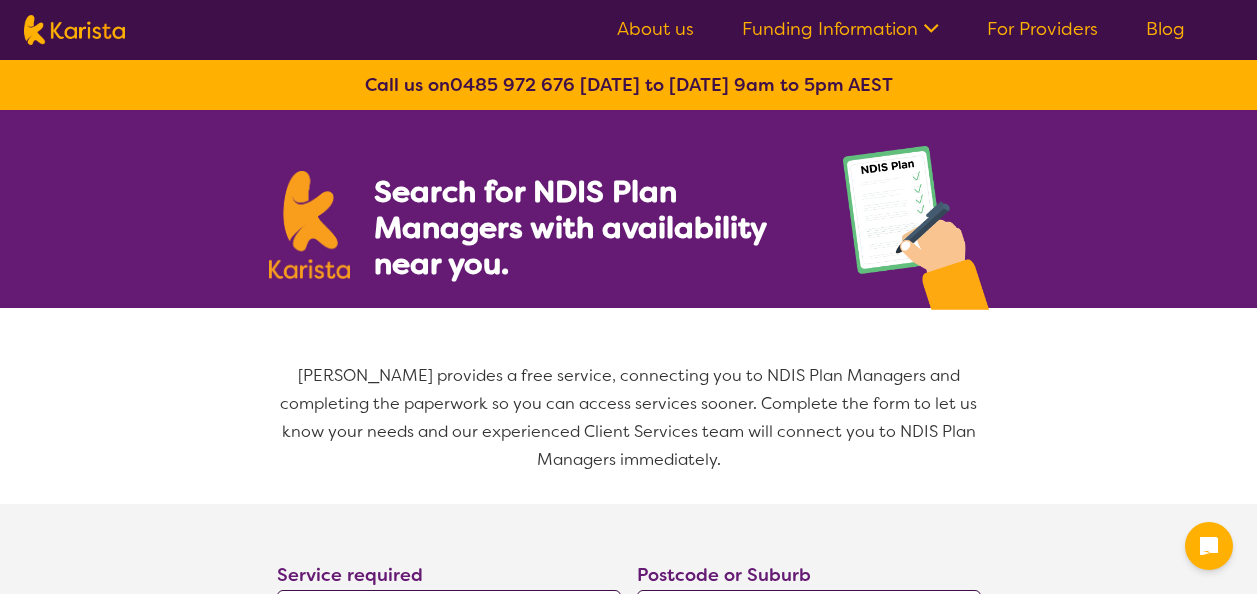 select on "NDIS Plan management" 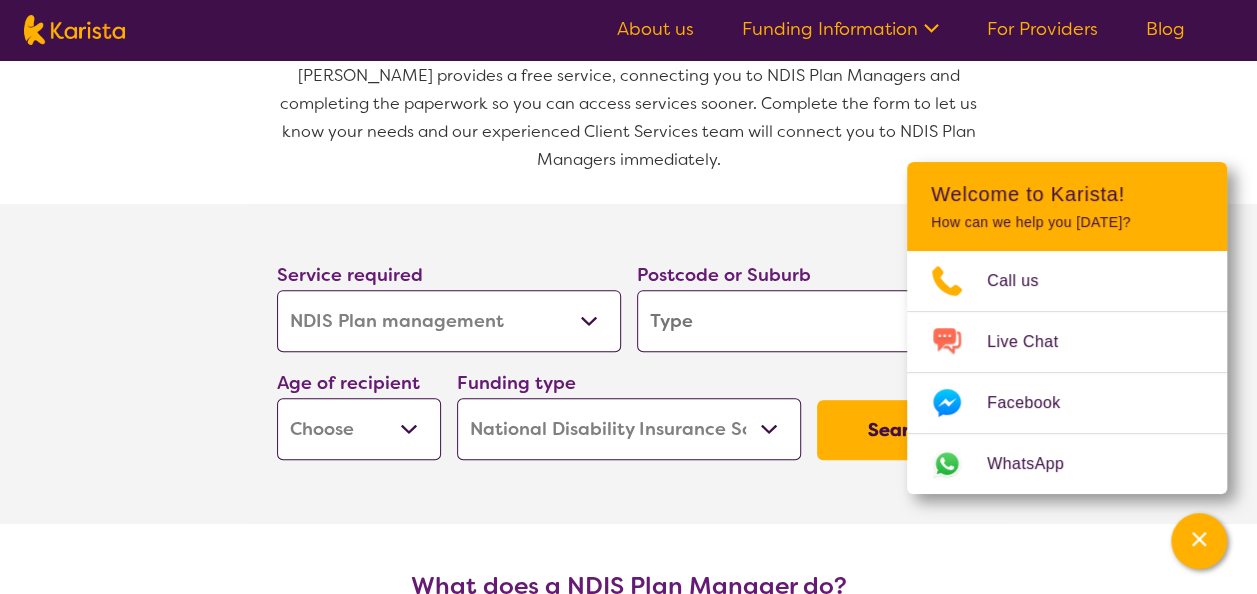 click on "Allied Health Assistant Assessment ([MEDICAL_DATA] or [MEDICAL_DATA]) Behaviour support Counselling Dietitian Domestic and home help Employment Support Exercise physiology Home Care Package Provider Key Worker NDIS Plan management NDIS Support Coordination Nursing services [MEDICAL_DATA] Personal care Physiotherapy [MEDICAL_DATA] Psychology Psychosocial Recovery Coach Respite [MEDICAL_DATA] Support worker Supported accommodation" at bounding box center (449, 321) 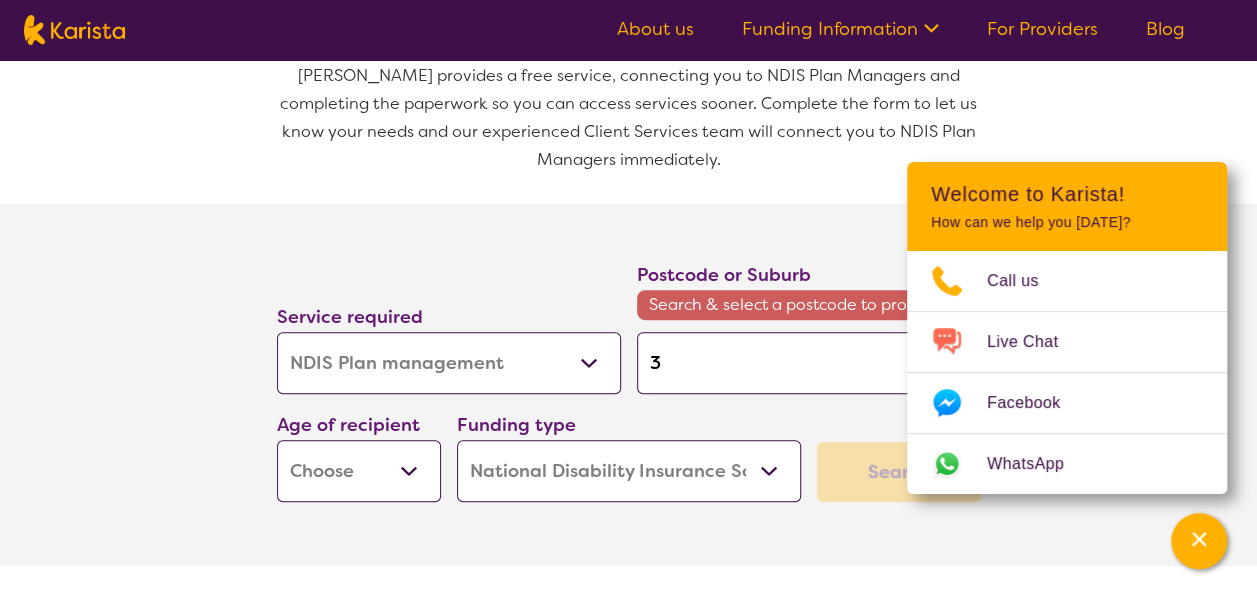 type on "38" 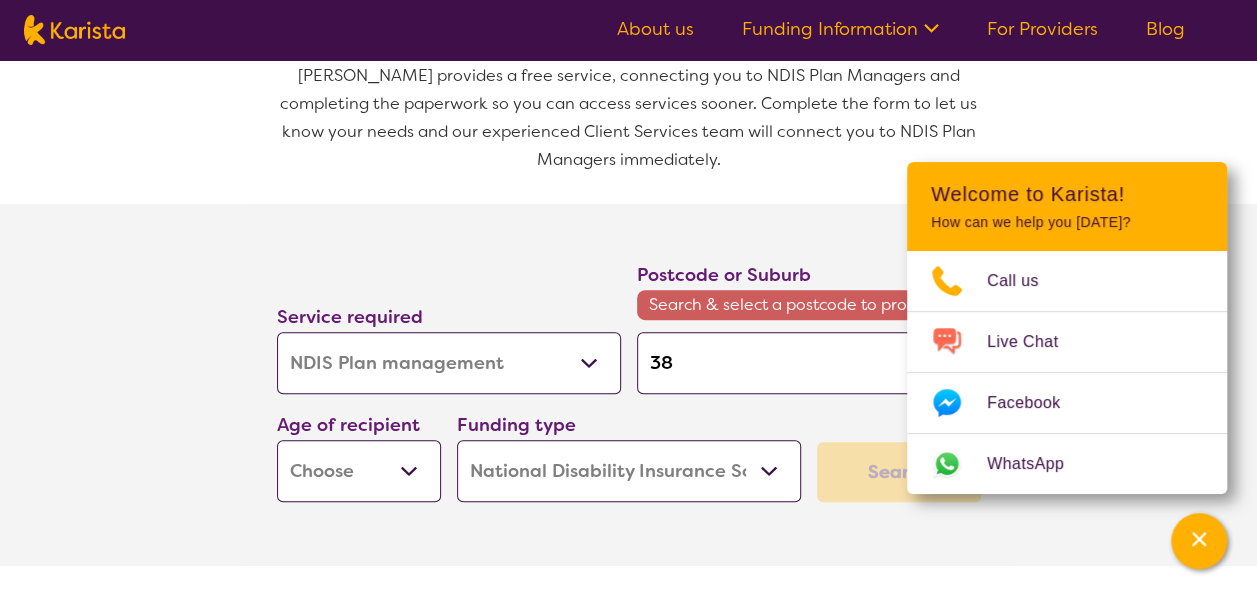 type on "38" 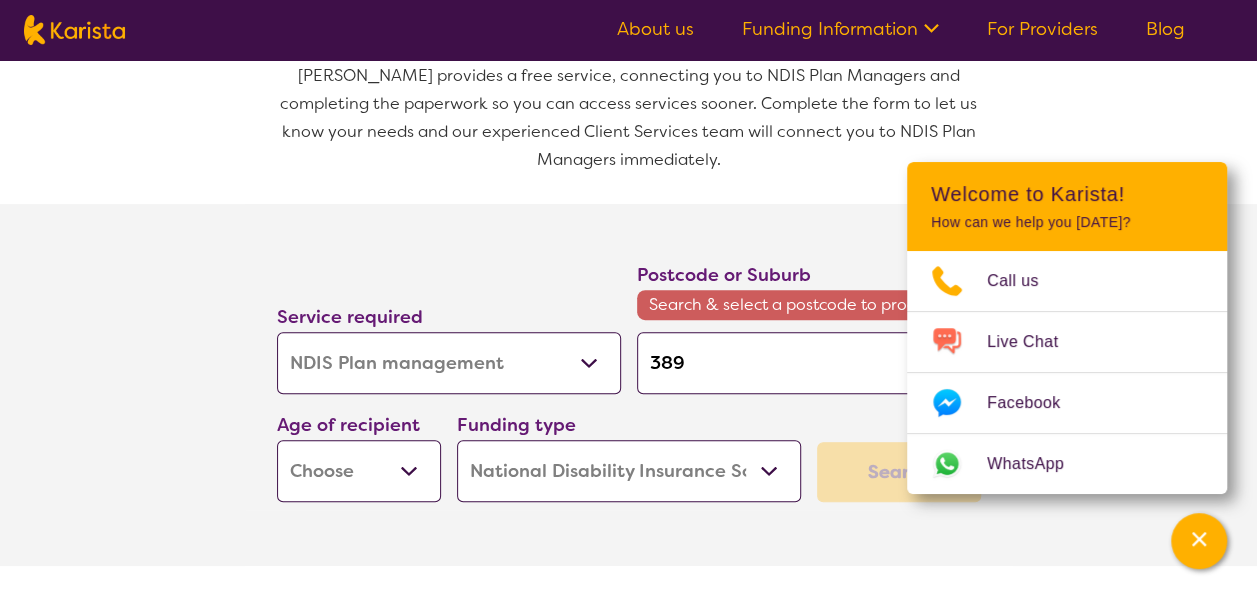 type on "3890" 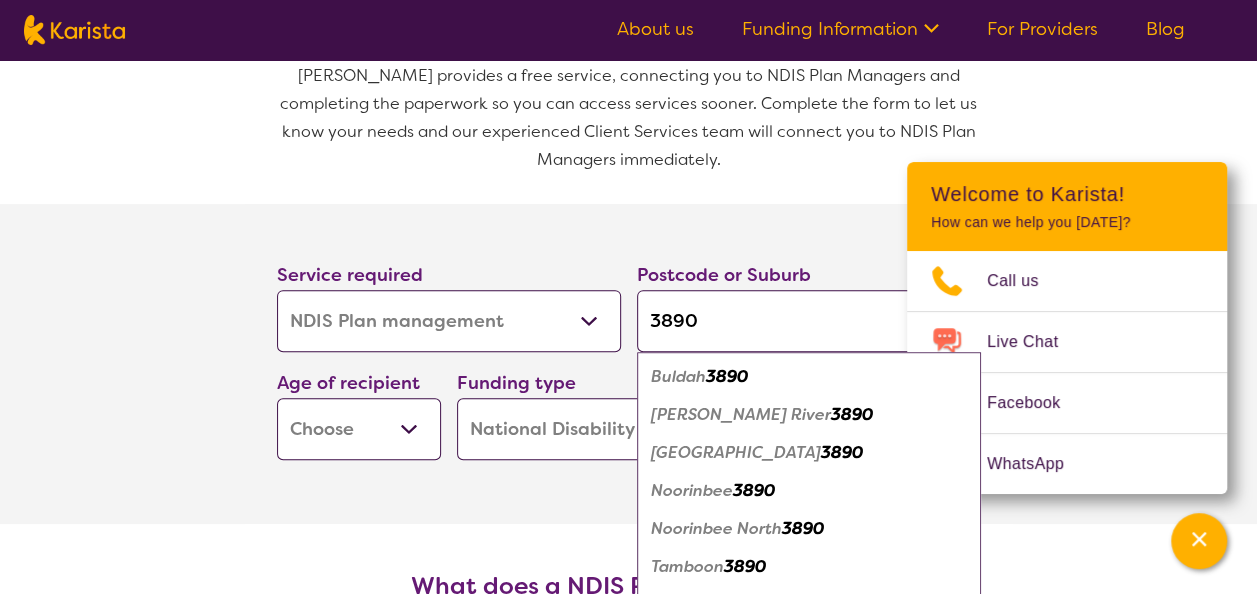 type on "3890" 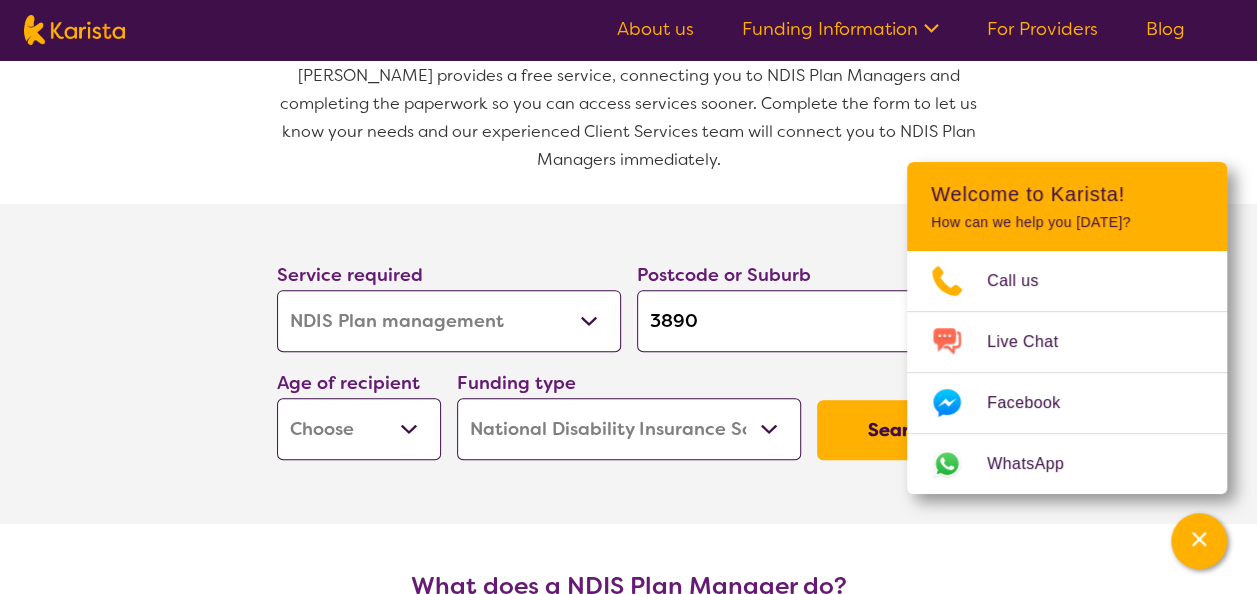click on "Search" at bounding box center [899, 430] 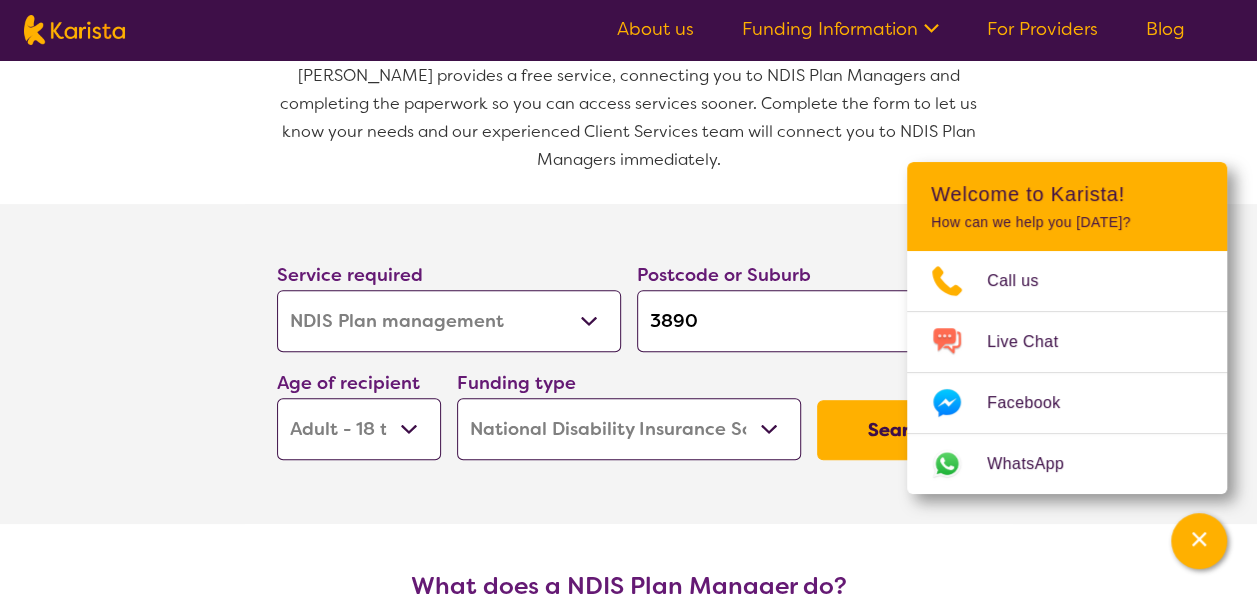 click on "Early Childhood - 0 to 9 Child - 10 to 11 Adolescent - 12 to 17 Adult - 18 to 64 Aged - 65+" at bounding box center (359, 429) 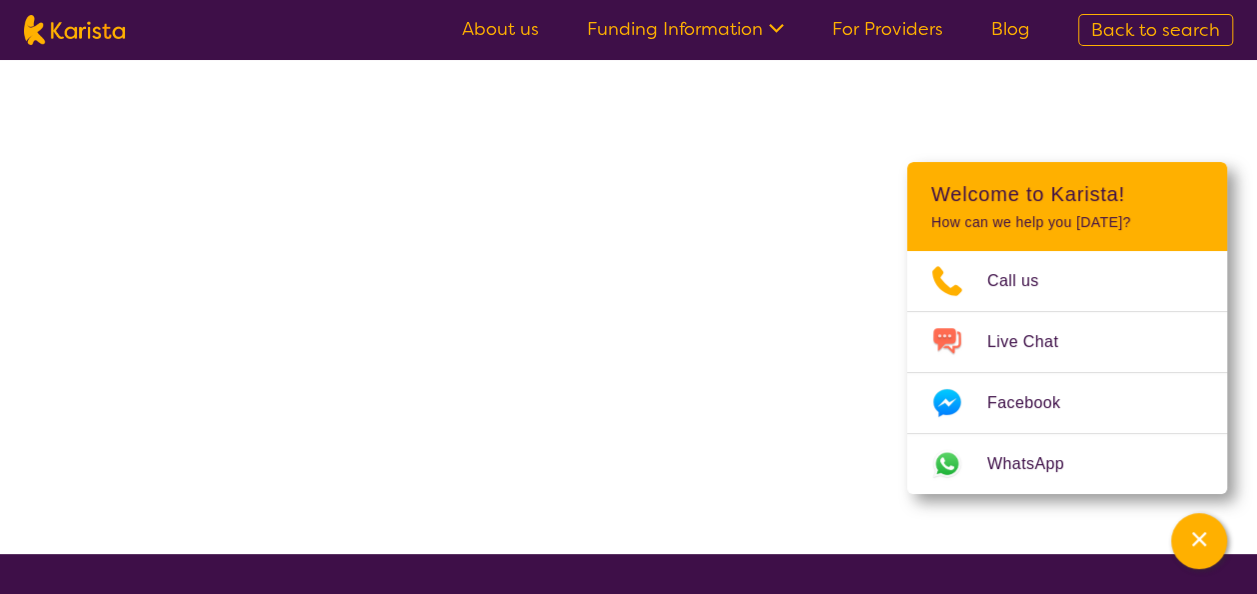 scroll, scrollTop: 0, scrollLeft: 0, axis: both 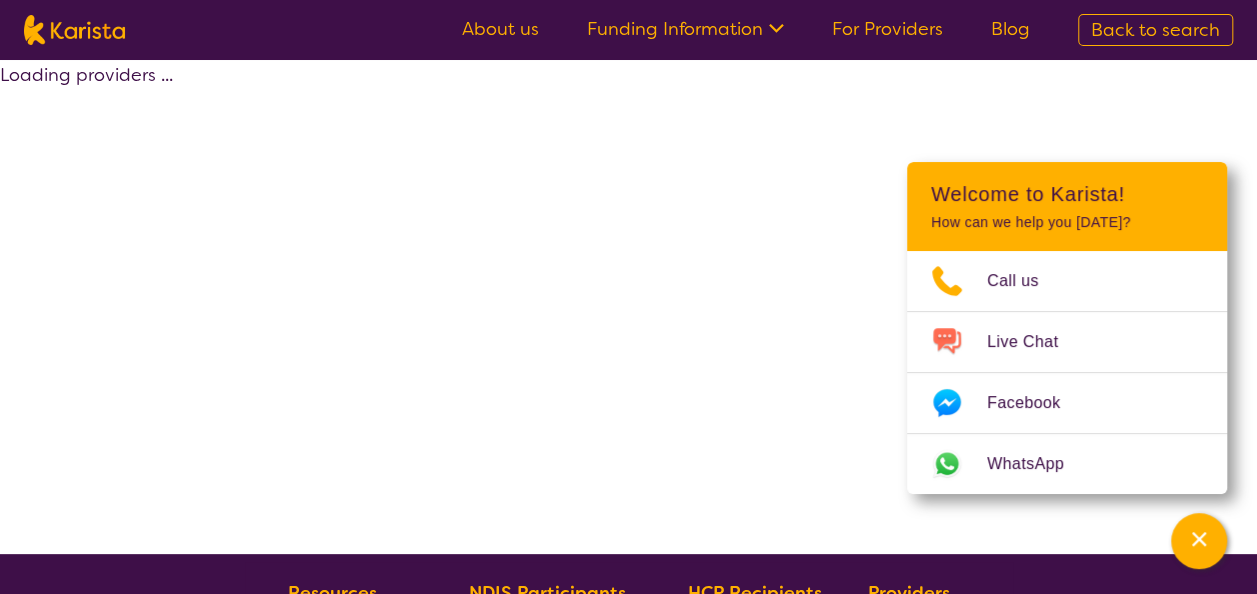select on "by_score" 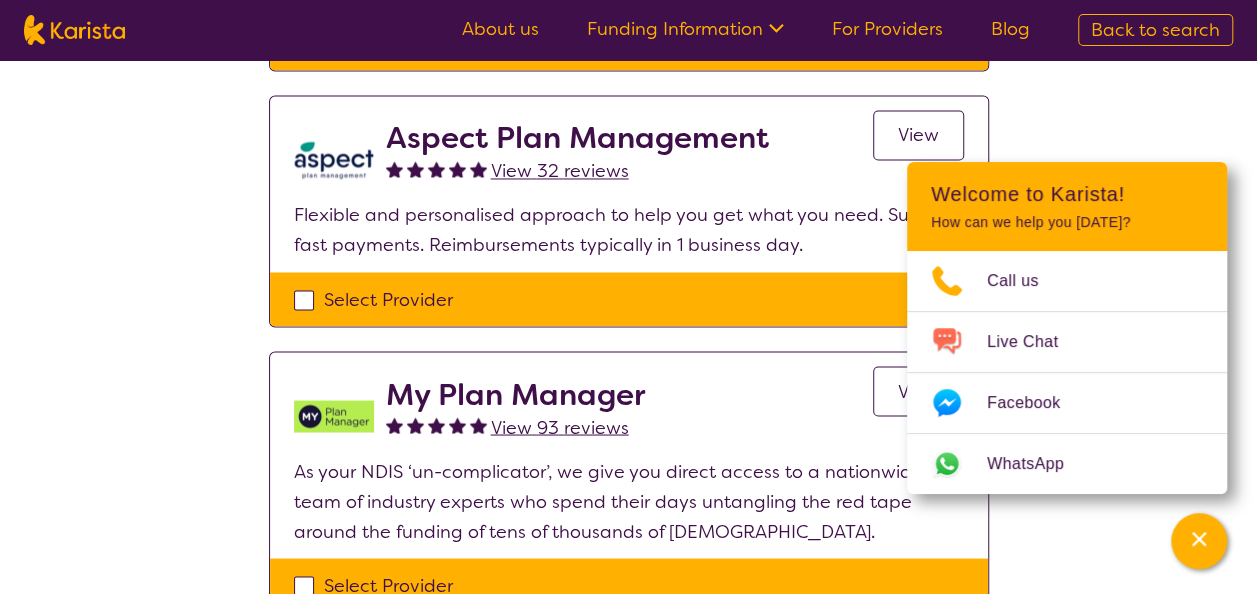 scroll, scrollTop: 1300, scrollLeft: 0, axis: vertical 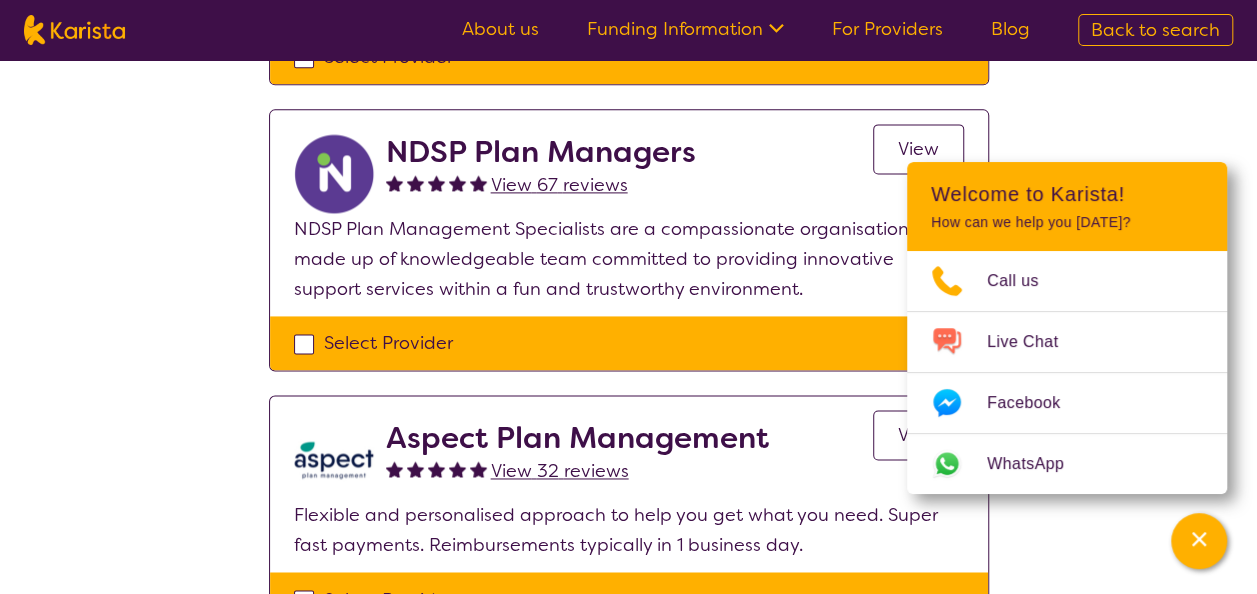 click on "Select one or more providers and click the 'NEXT' button to proceed 1 - 9 of 9 providers  for  NDIS Plan management , Adult - 18 to 64 , National Disability Insurance Scheme (NDIS)  in  Tamboon (3890) . Sort by:  Highly reviewed Top rated BRK Plan Management View   16   reviews View At BRK Plan Management, we care about you, your goals, and your aspirations. As your plan manager, we are here to take the stress away from you and manage your NDIS plan better. Select Provider Diversity Plan Management View   8   reviews View Personal, Independent NDIS Plan Management. We are always available to answer your calls, provide information and advice and take a flexible and caring approach to managing your NDIS plan. Select Provider Active Plan Management View   148   reviews View We are an experienced NDIS Plan Manager providing 24 hour payment turnaround on all invoices.  Offering personalised, flexible and responsive supports, giving you choice & control over your NDIS Plan. Select Provider View   149   reviews View" at bounding box center [628, 153] 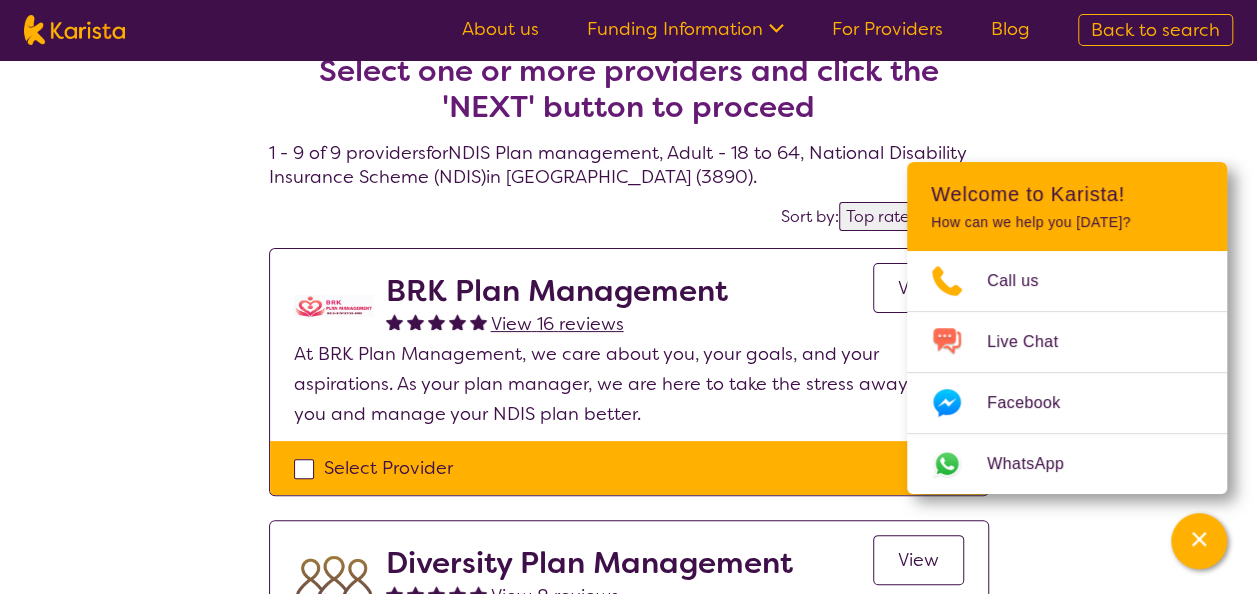 scroll, scrollTop: 0, scrollLeft: 0, axis: both 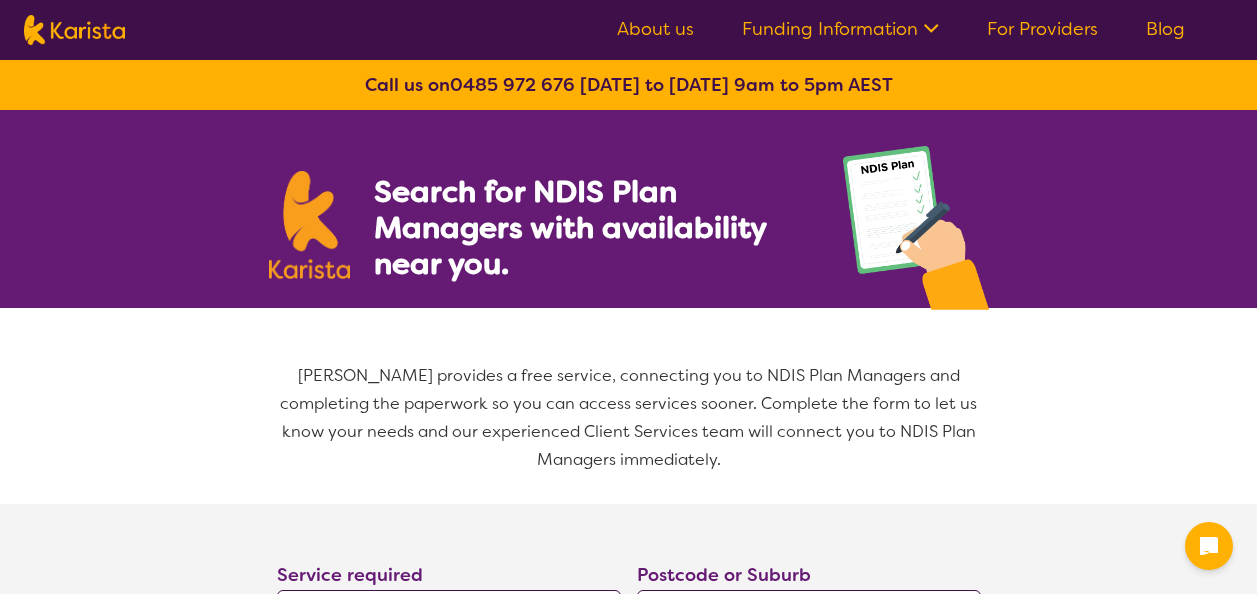select on "NDIS Plan management" 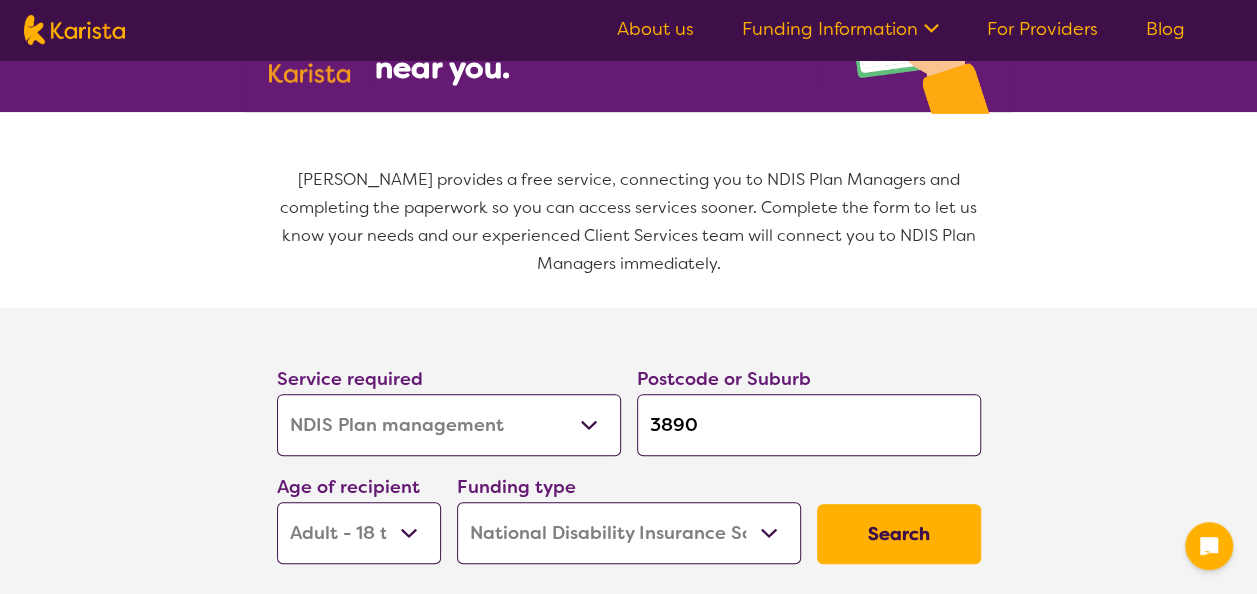 scroll, scrollTop: 400, scrollLeft: 0, axis: vertical 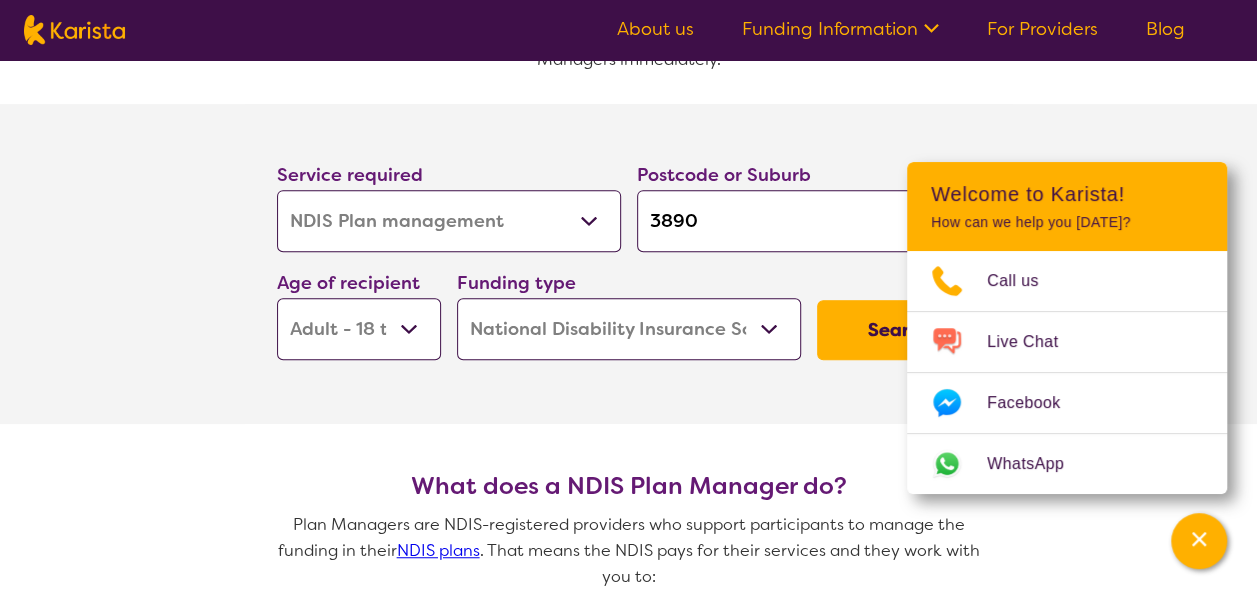 click on "Allied Health Assistant Assessment ([MEDICAL_DATA] or [MEDICAL_DATA]) Behaviour support Counselling Dietitian Domestic and home help Employment Support Exercise physiology Home Care Package Provider Key Worker NDIS Plan management NDIS Support Coordination Nursing services [MEDICAL_DATA] Personal care Physiotherapy [MEDICAL_DATA] Psychology Psychosocial Recovery Coach Respite [MEDICAL_DATA] Support worker Supported accommodation" at bounding box center (449, 221) 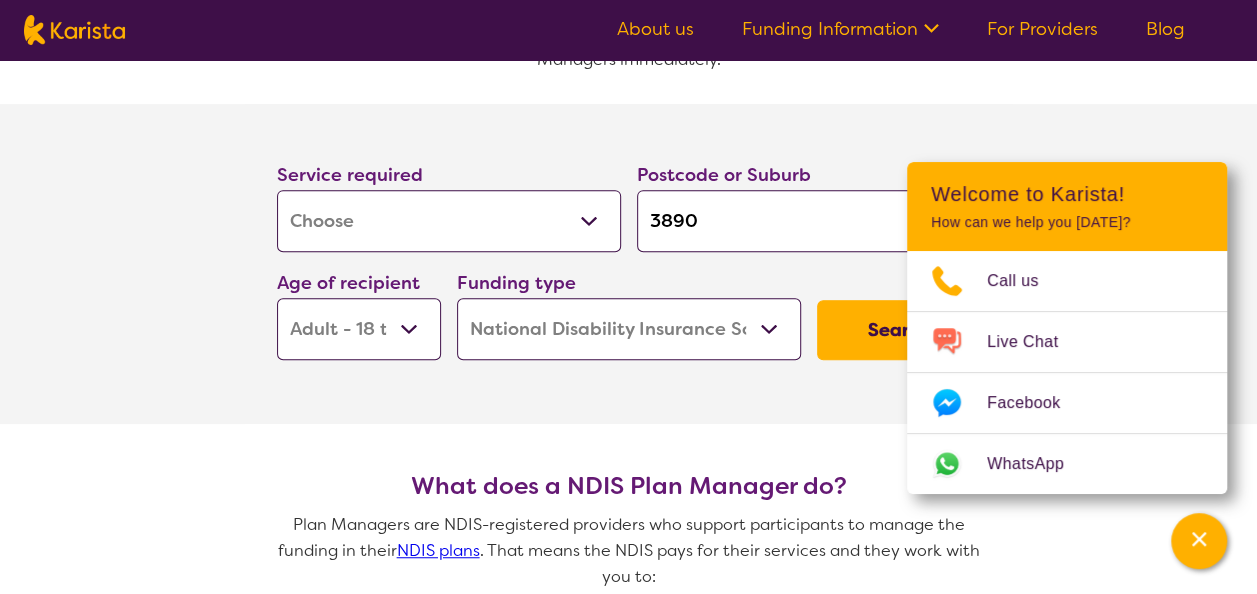 click on "Allied Health Assistant Assessment ([MEDICAL_DATA] or [MEDICAL_DATA]) Behaviour support Counselling Dietitian Domestic and home help Employment Support Exercise physiology Home Care Package Provider Key Worker NDIS Plan management NDIS Support Coordination Nursing services [MEDICAL_DATA] Personal care Physiotherapy [MEDICAL_DATA] Psychology Psychosocial Recovery Coach Respite [MEDICAL_DATA] Support worker Supported accommodation" at bounding box center (449, 221) 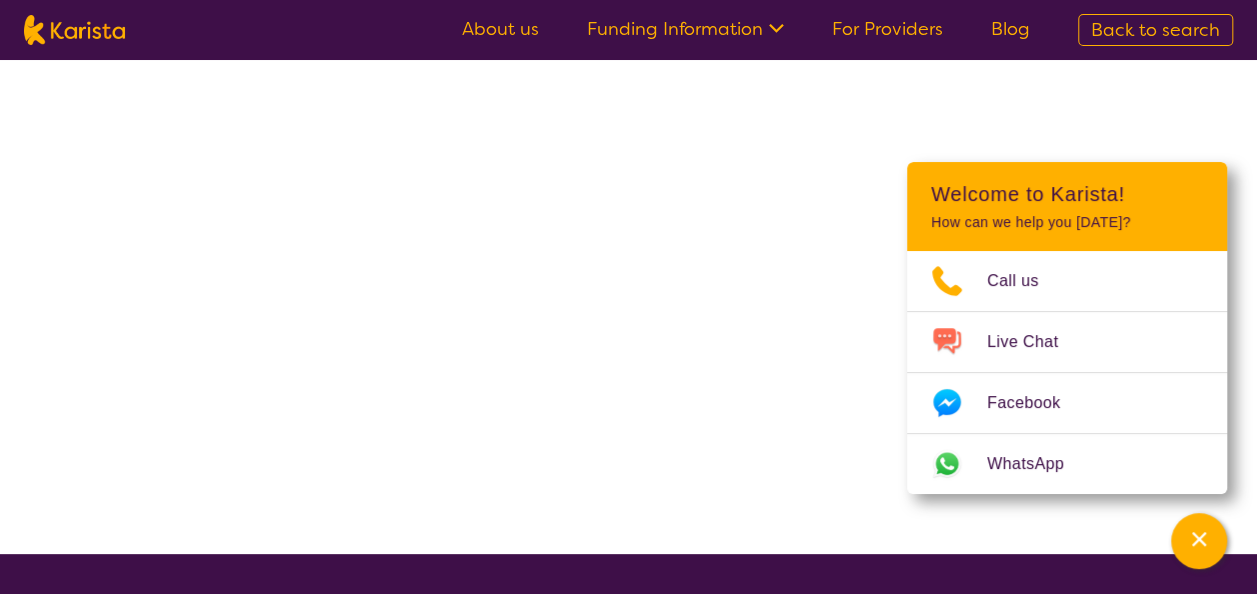 scroll, scrollTop: 0, scrollLeft: 0, axis: both 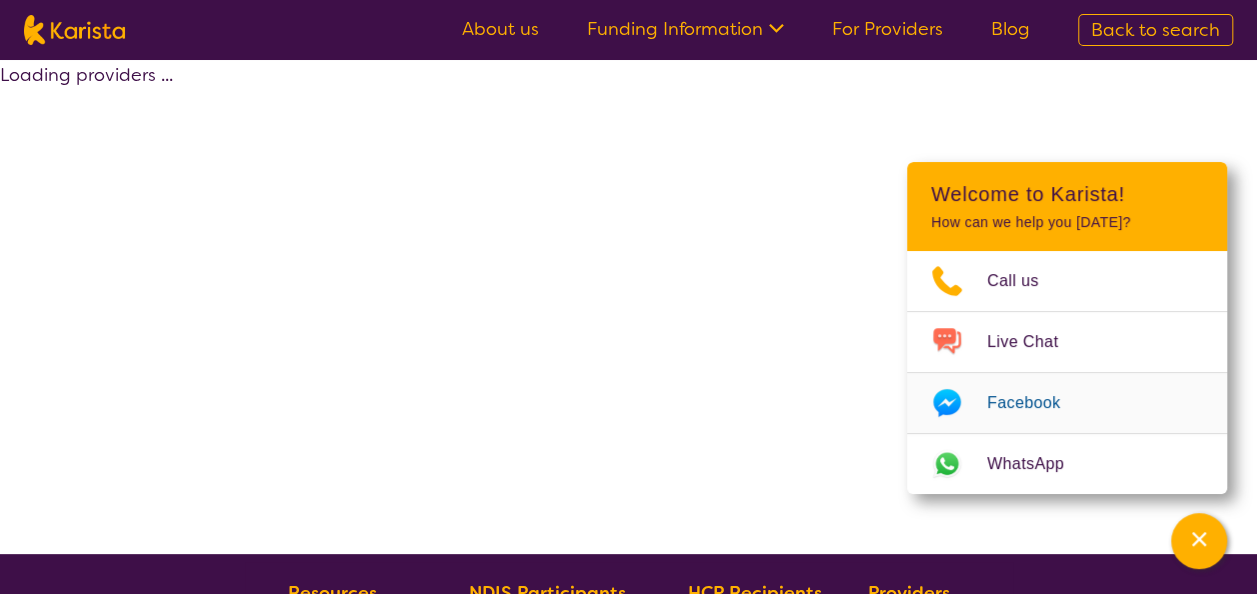 select on "by_score" 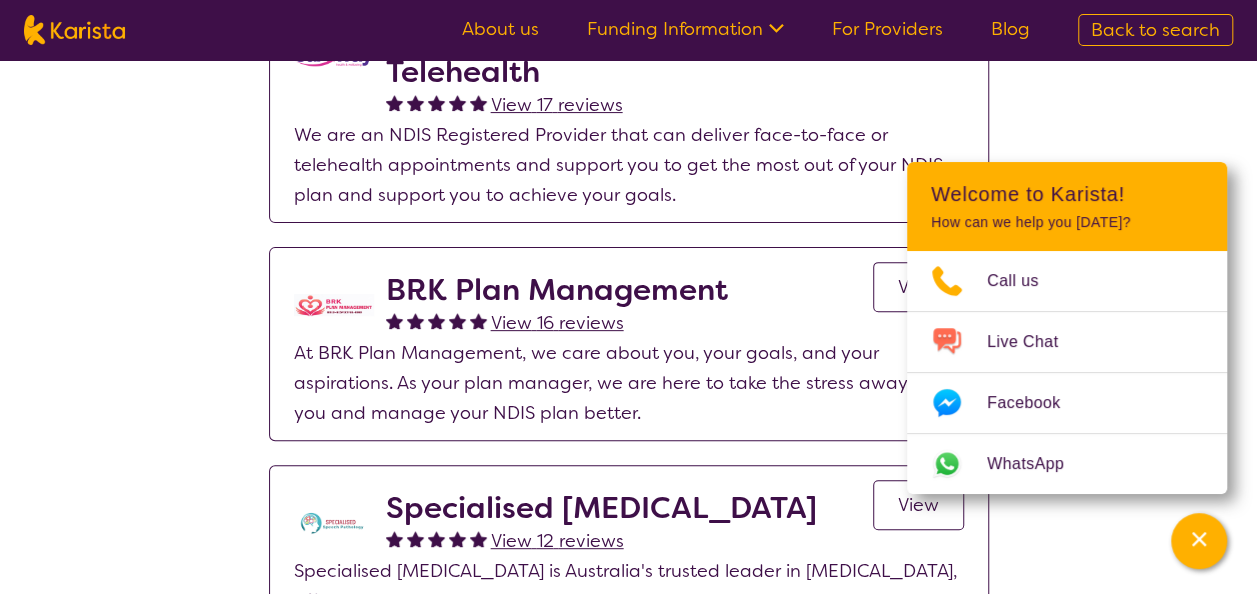 scroll, scrollTop: 0, scrollLeft: 0, axis: both 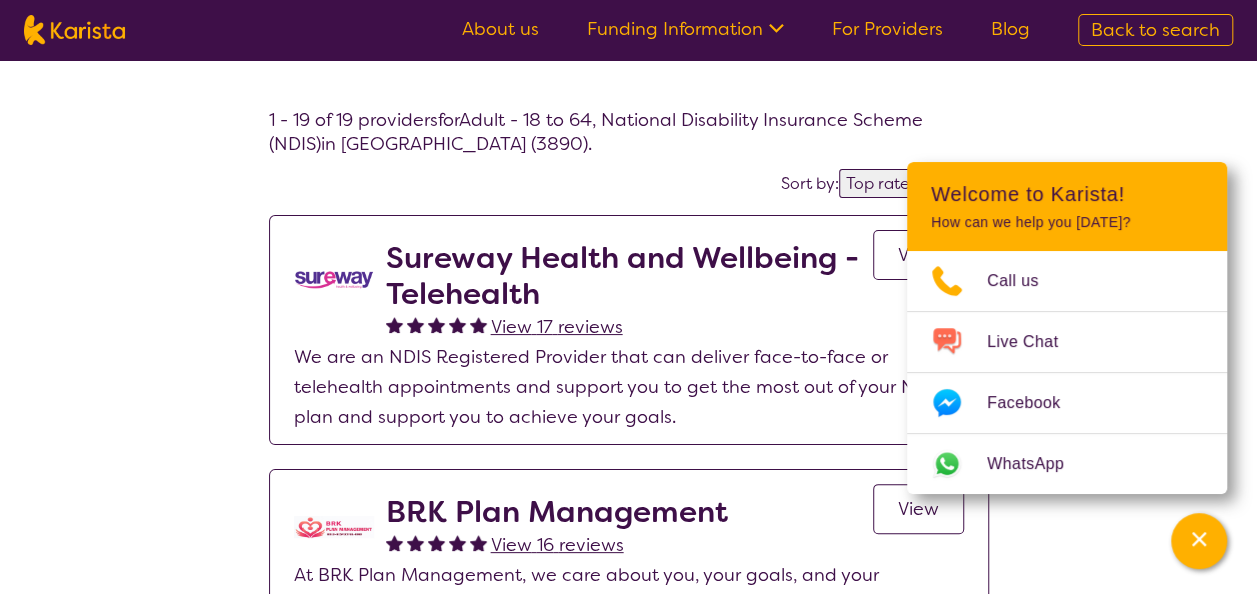 click on "1 - 19 of 19 providers  for  Adult - 18 to 64 , National Disability Insurance Scheme (NDIS)  in  [GEOGRAPHIC_DATA] (3890) . Sort by:  Highly reviewed Top rated Sureway Health and Wellbeing - Telehealth View   17   reviews View We are an NDIS Registered Provider that can deliver face-to-face or telehealth appointments and support you to get the most out of your NDIS plan and support you to achieve your goals. BRK Plan Management View   16   reviews View At BRK Plan Management, we care about you, your goals, and your aspirations. As your plan manager, we are here to take the stress away from you and manage your NDIS plan better. Specialised [MEDICAL_DATA] View   12   reviews View Specialised [MEDICAL_DATA] is Australia's trusted leader in [MEDICAL_DATA], offering expert telehealth services tailored to your needs. We can't wait to meet you. RM Therapy Telehealth View   9   reviews View We are a neuroaffirming practice specialising in therapeutic support, behaviour support, and early childhood intervention. View" at bounding box center (628, 2287) 